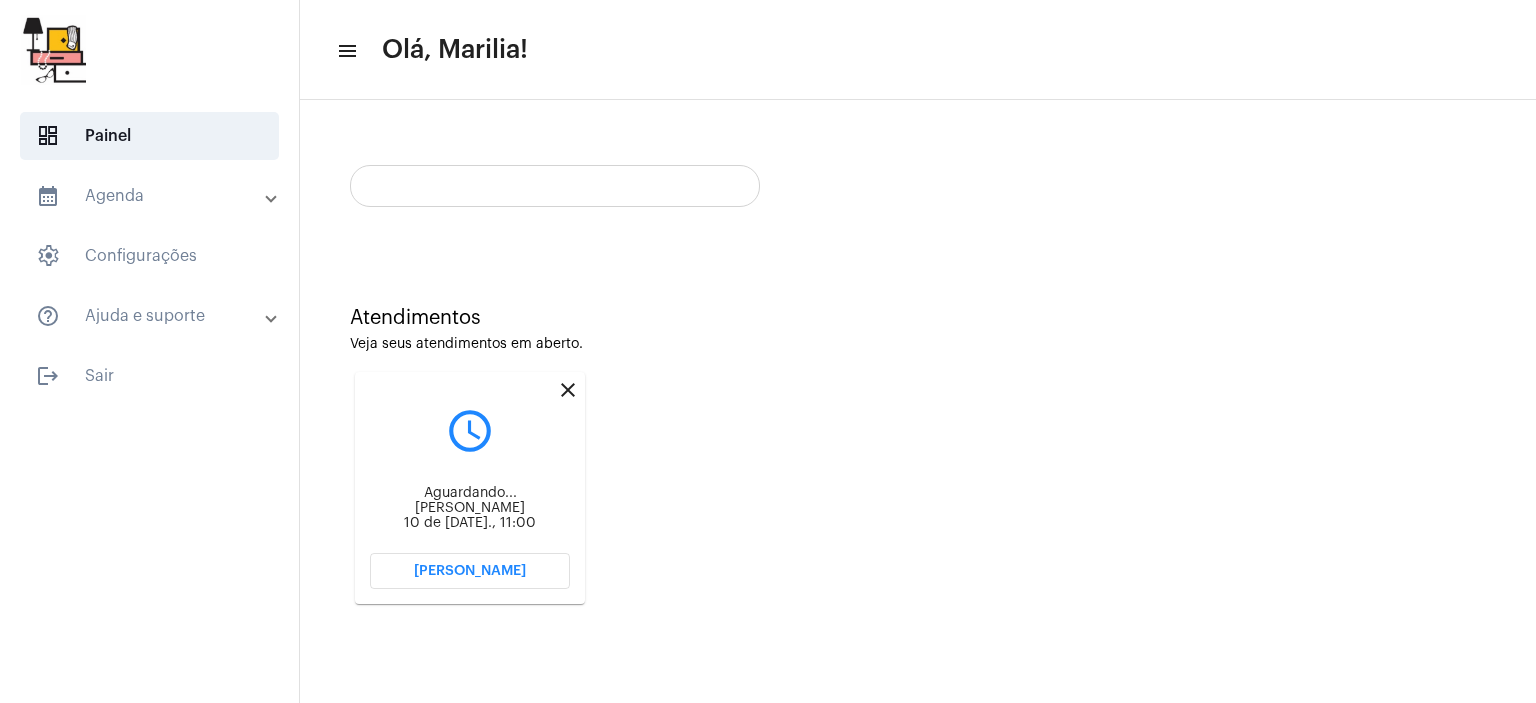 scroll, scrollTop: 0, scrollLeft: 0, axis: both 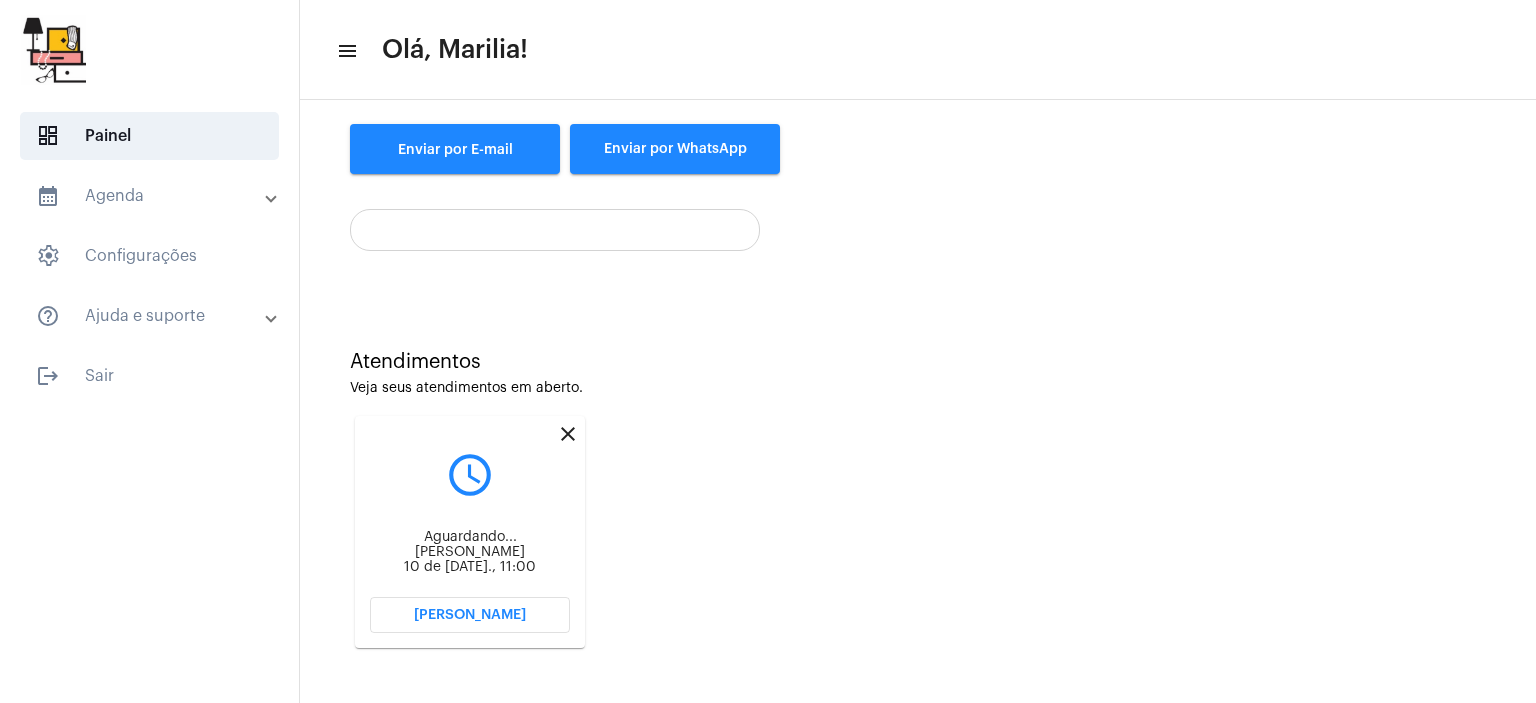 click on "[PERSON_NAME]" 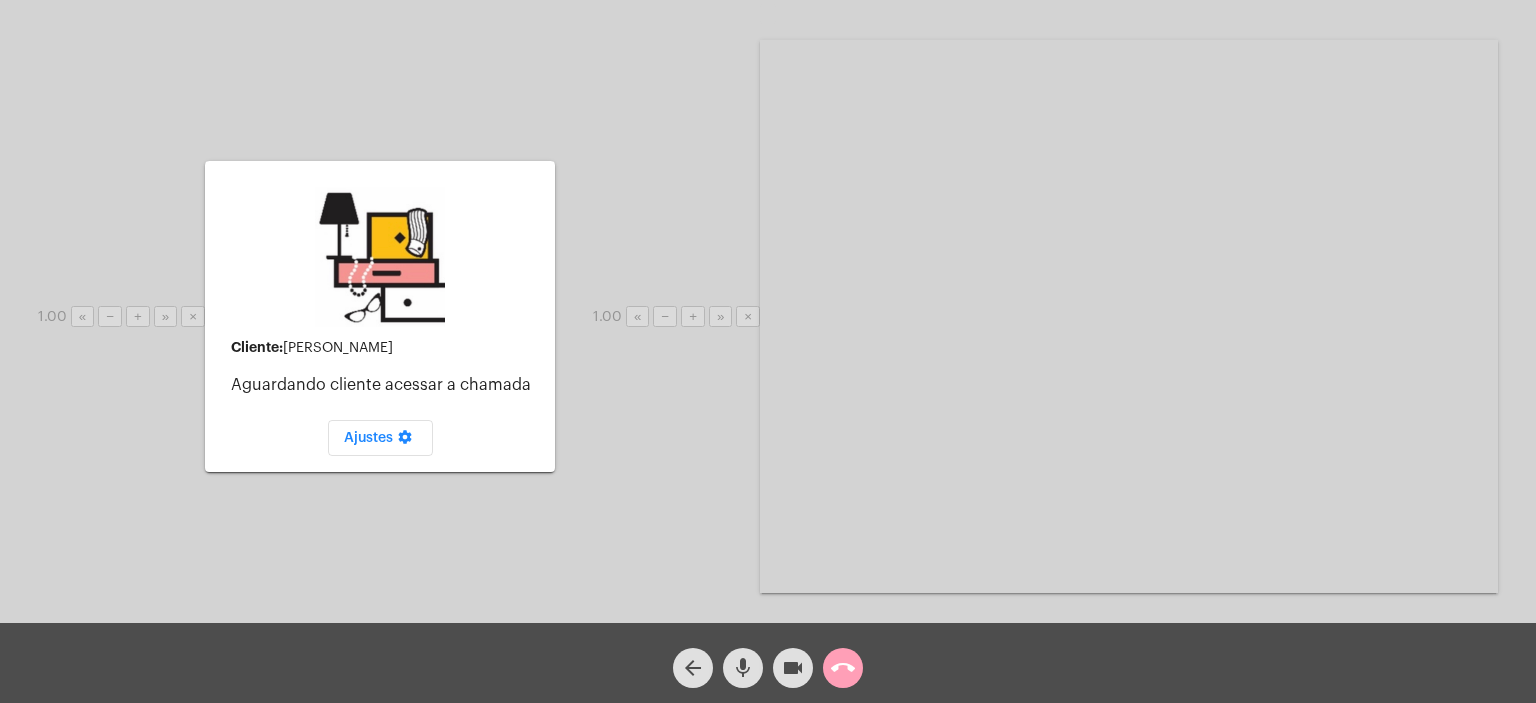 click on "call_end" 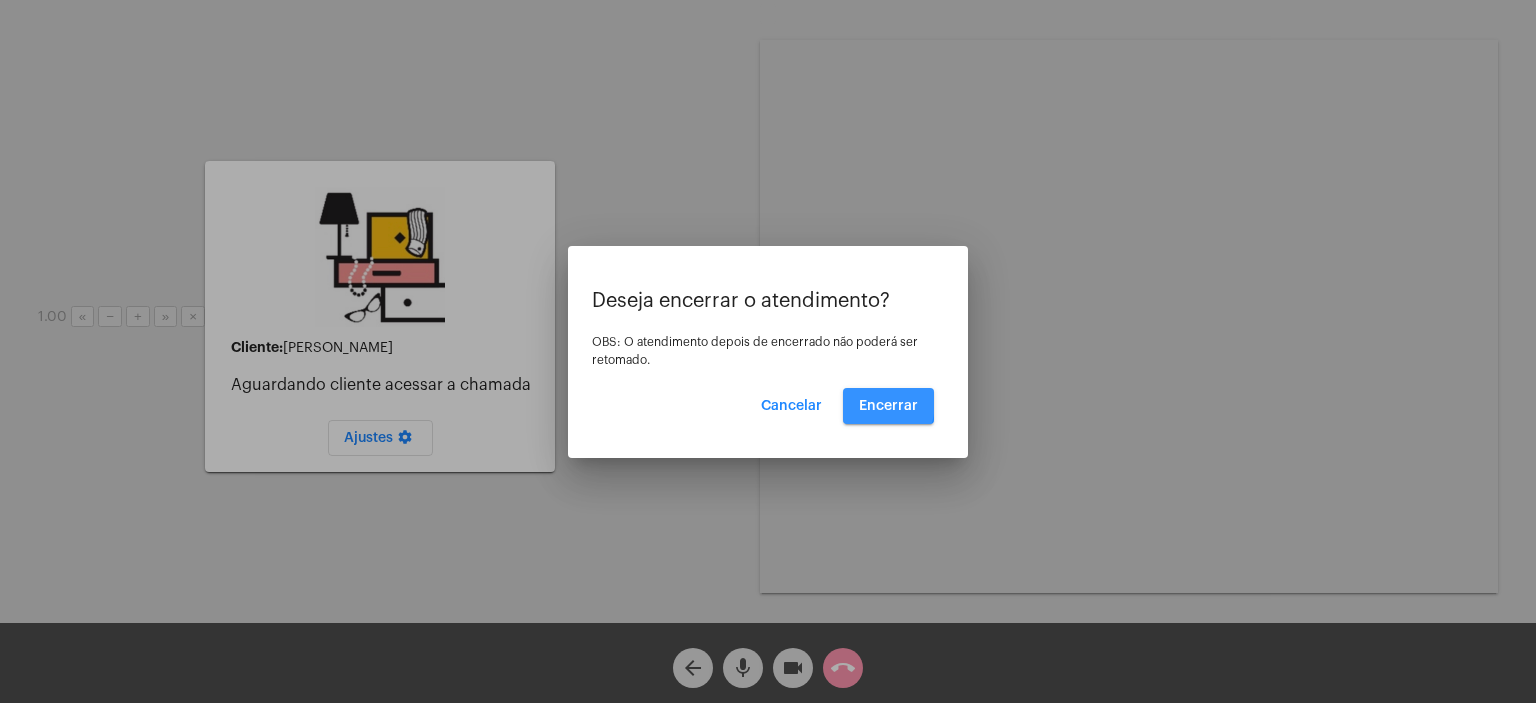 click on "Encerrar" at bounding box center (888, 406) 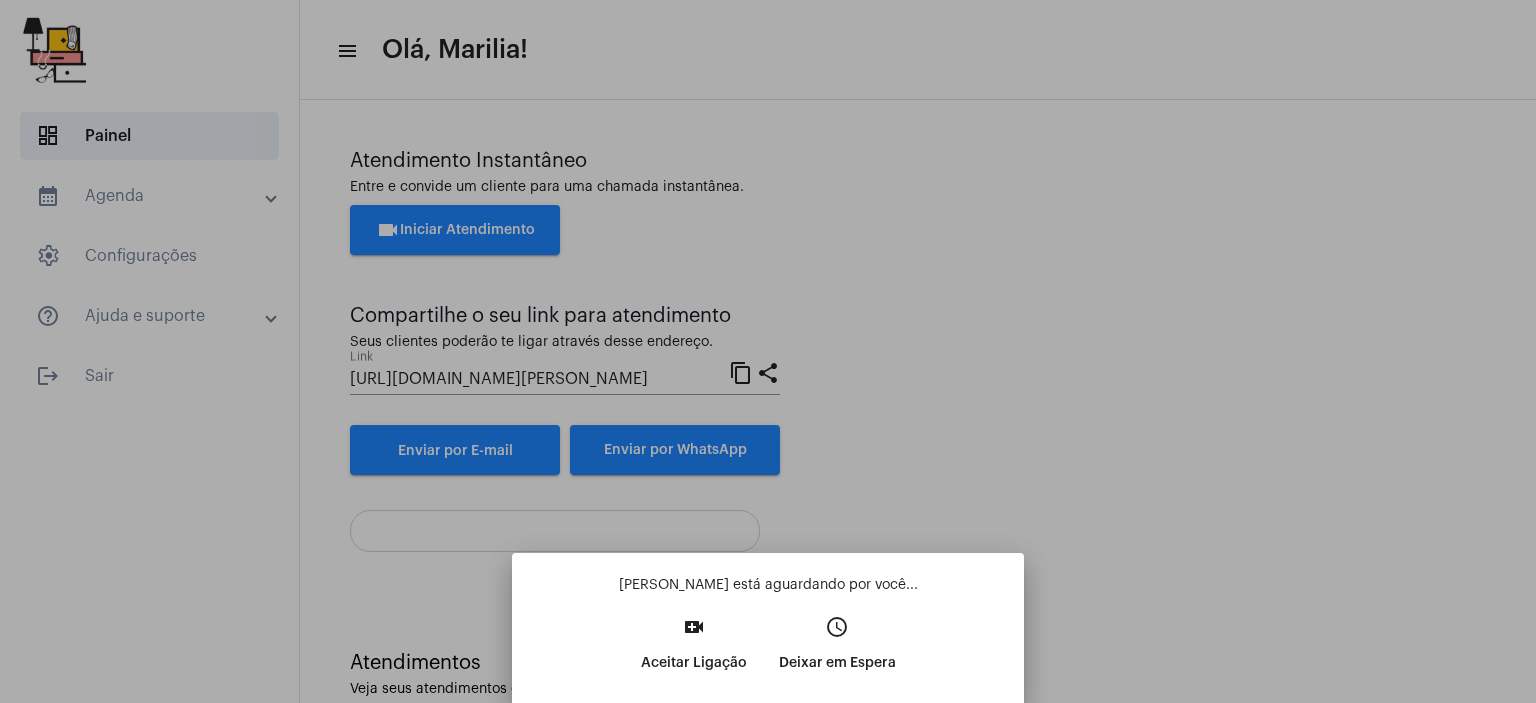 click on "[PERSON_NAME] está aguardando por você...  video_call Aceitar Ligação access_time Deixar em [GEOGRAPHIC_DATA]" at bounding box center (768, 628) 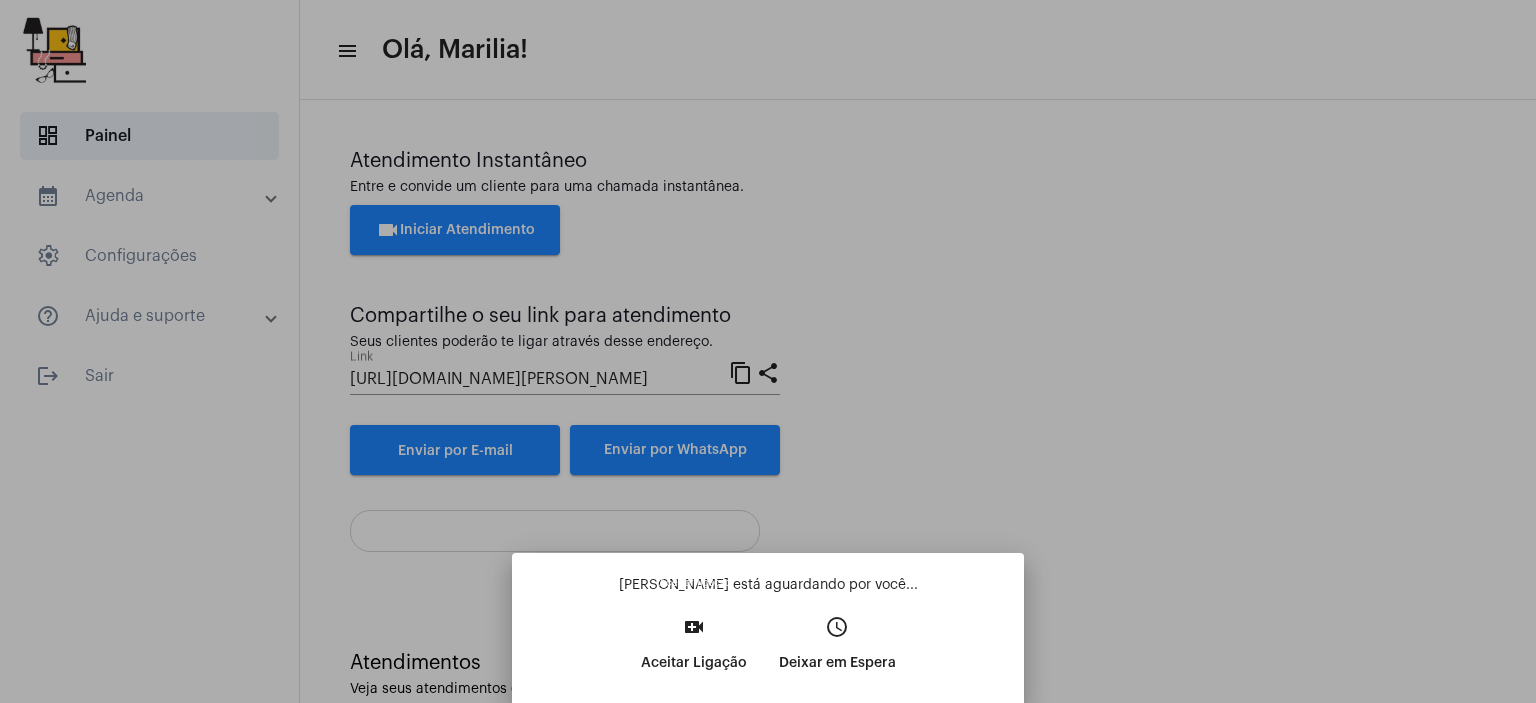 click on "Aceitar Ligação" at bounding box center [694, 663] 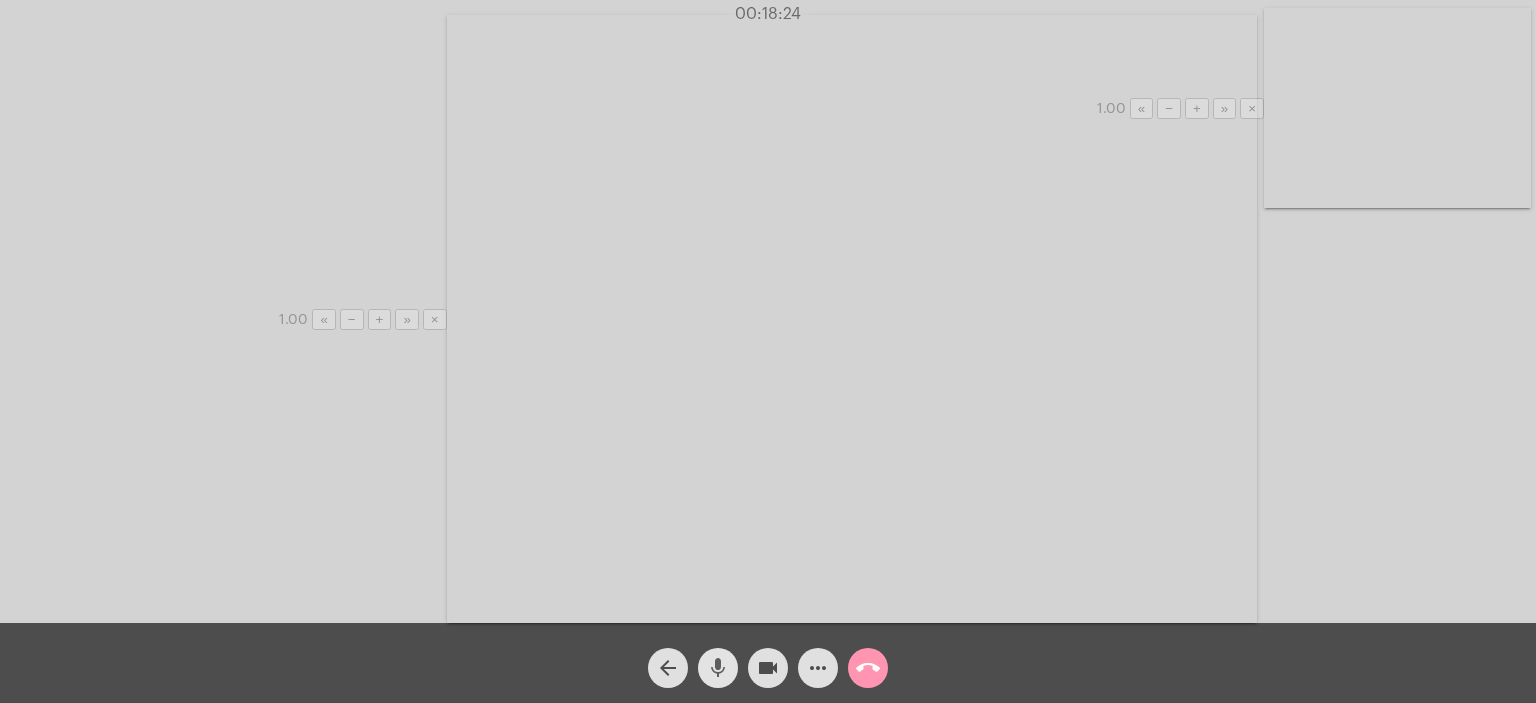 click on "mic" 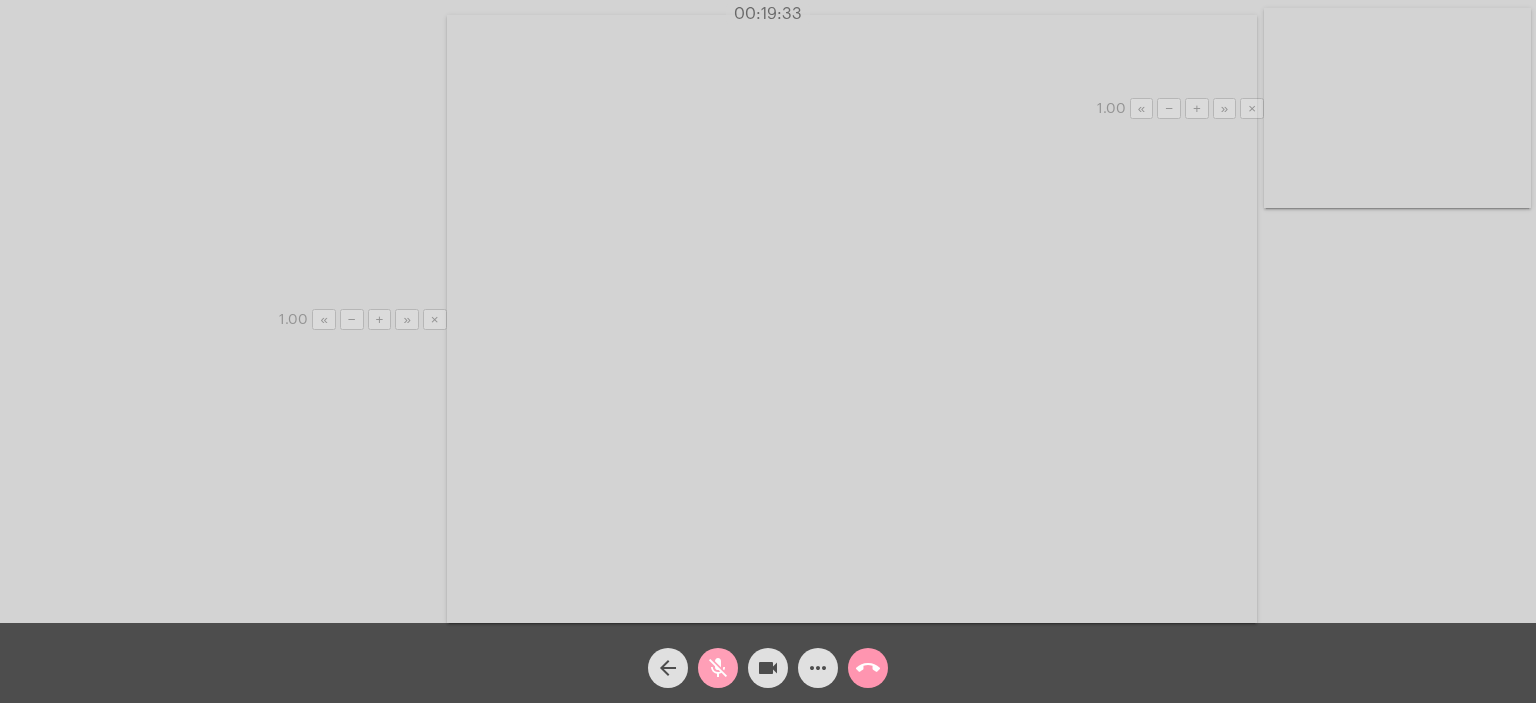 click on "mic_off" 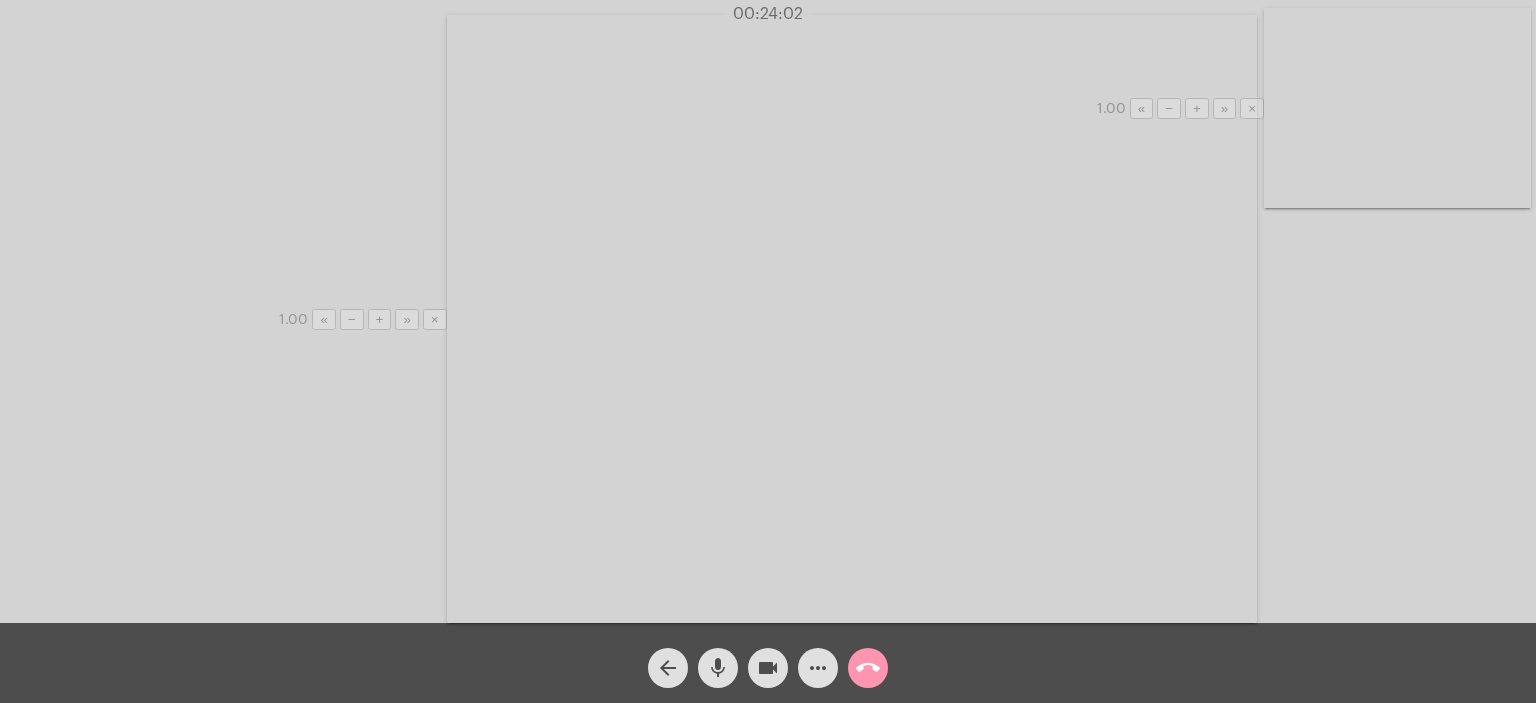 drag, startPoint x: 709, startPoint y: 672, endPoint x: 732, endPoint y: 724, distance: 56.859474 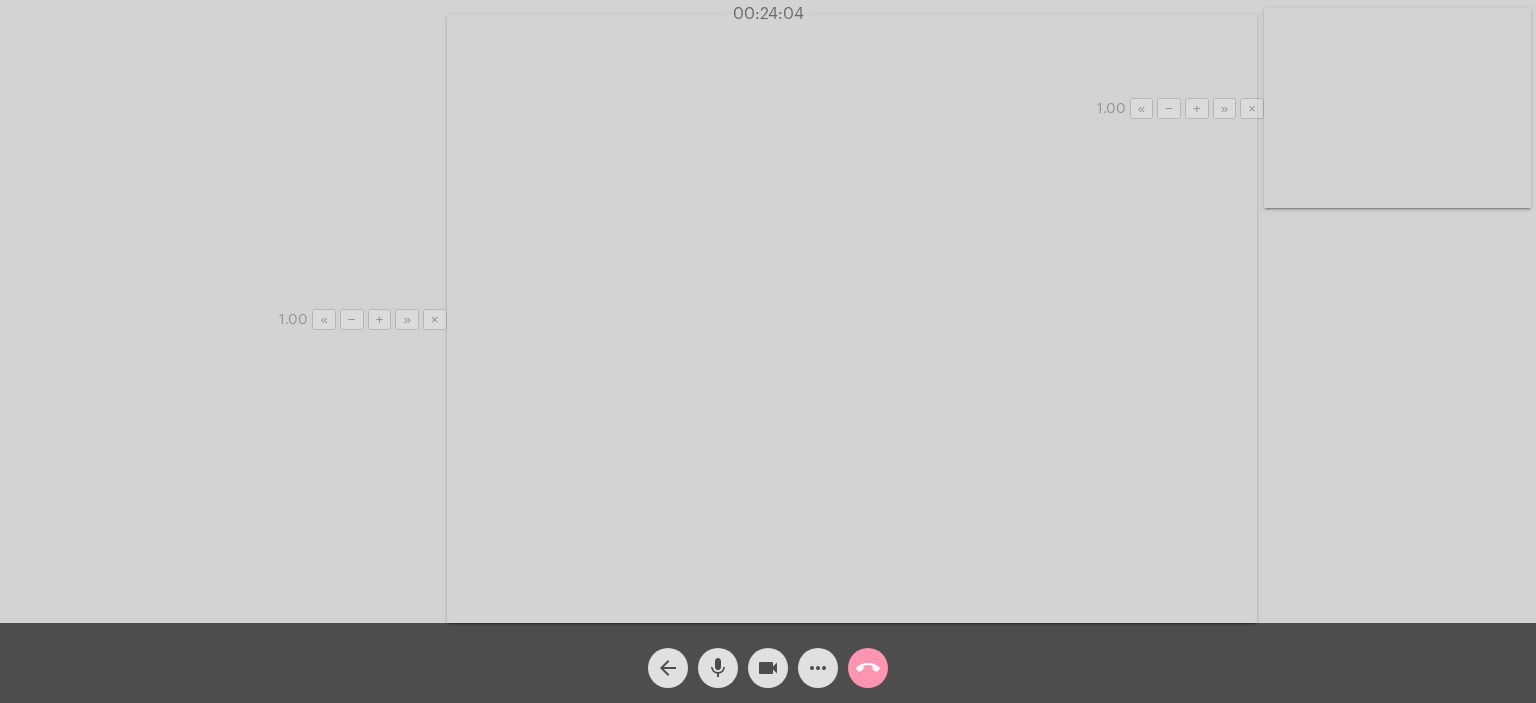click on "mic" 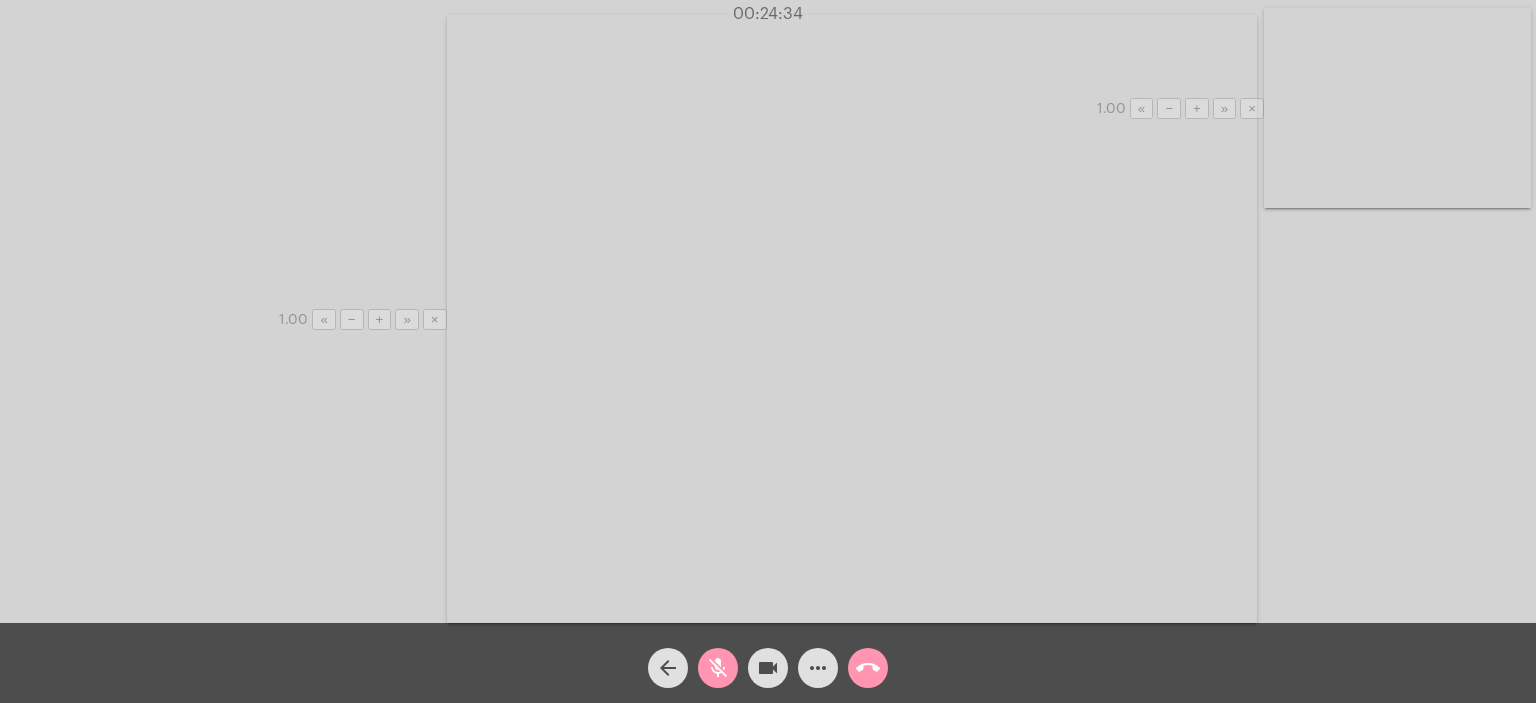 drag, startPoint x: 723, startPoint y: 683, endPoint x: 755, endPoint y: 742, distance: 67.11929 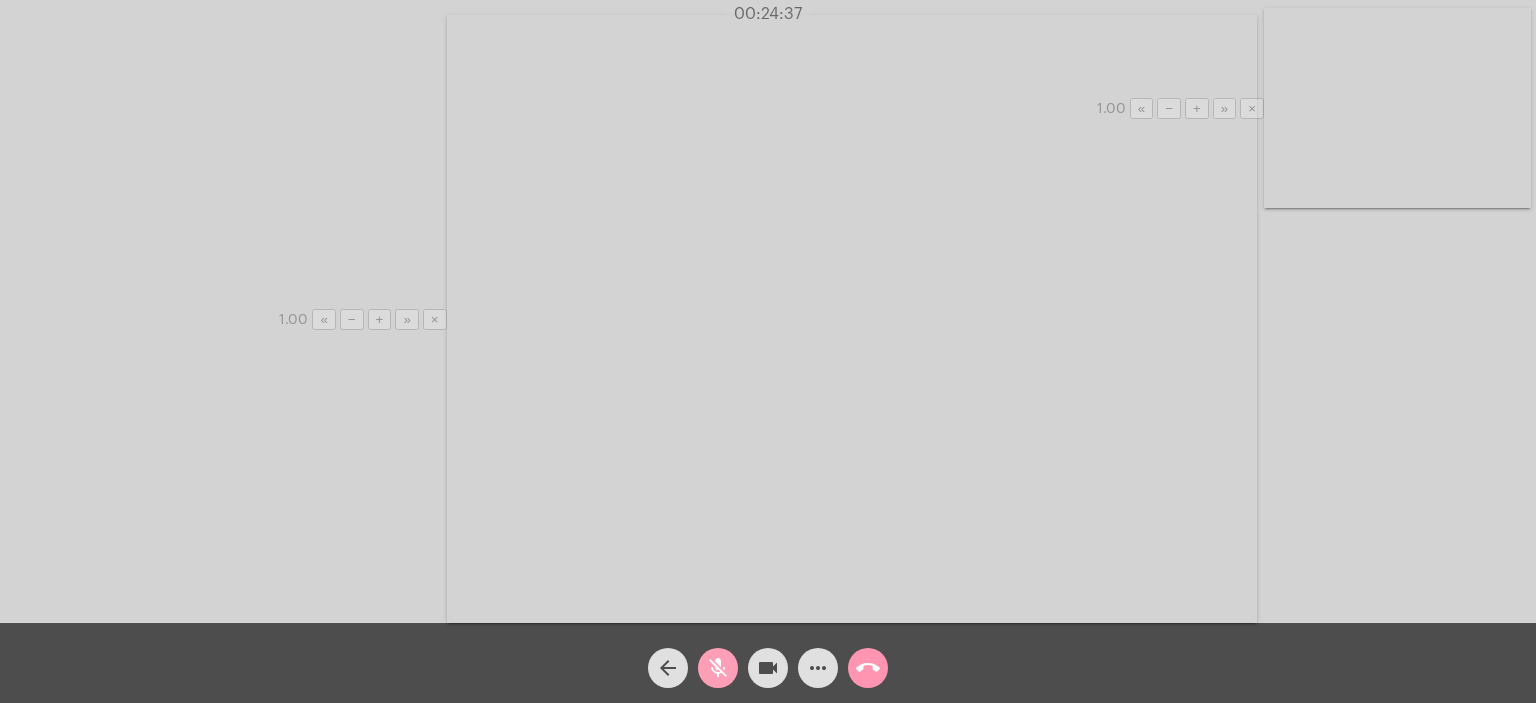 click on "mic_off" 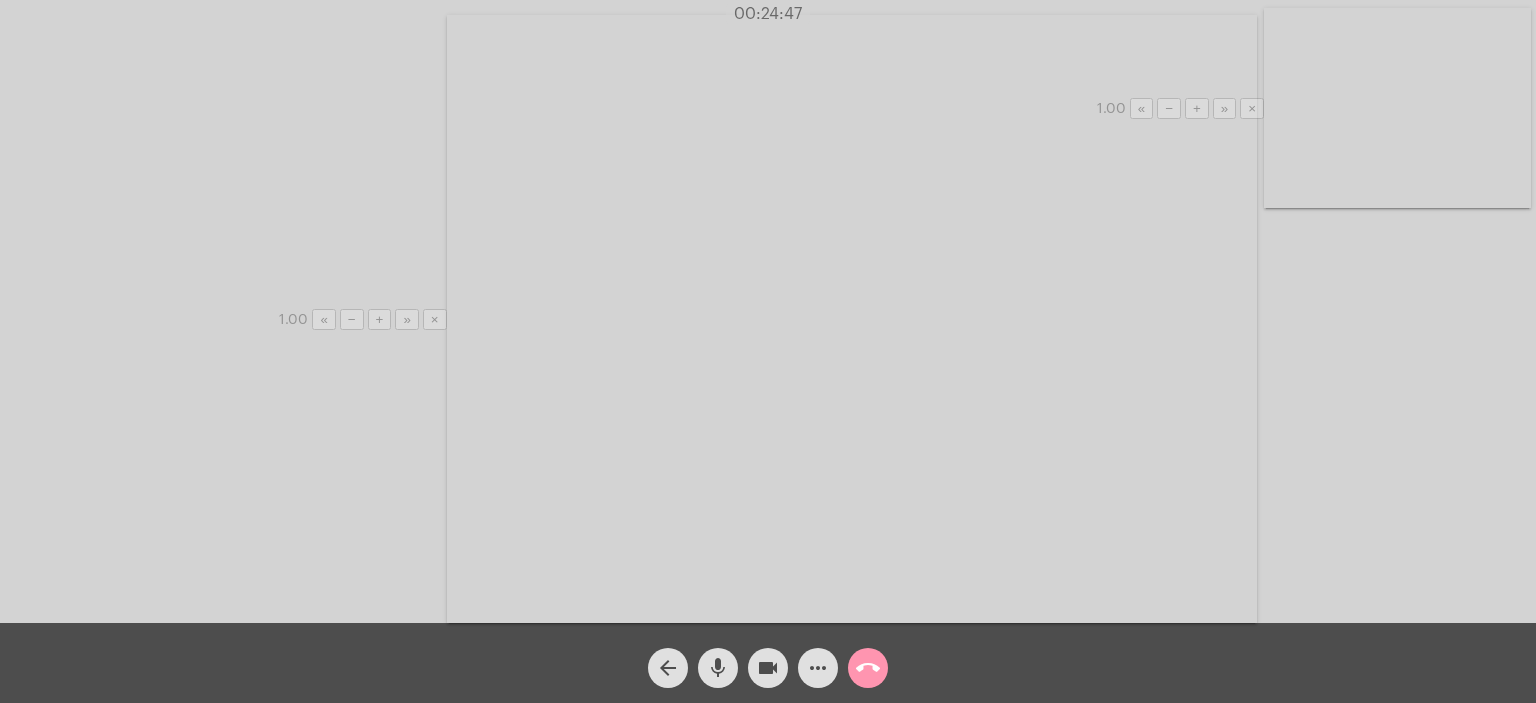 click at bounding box center [1397, 108] 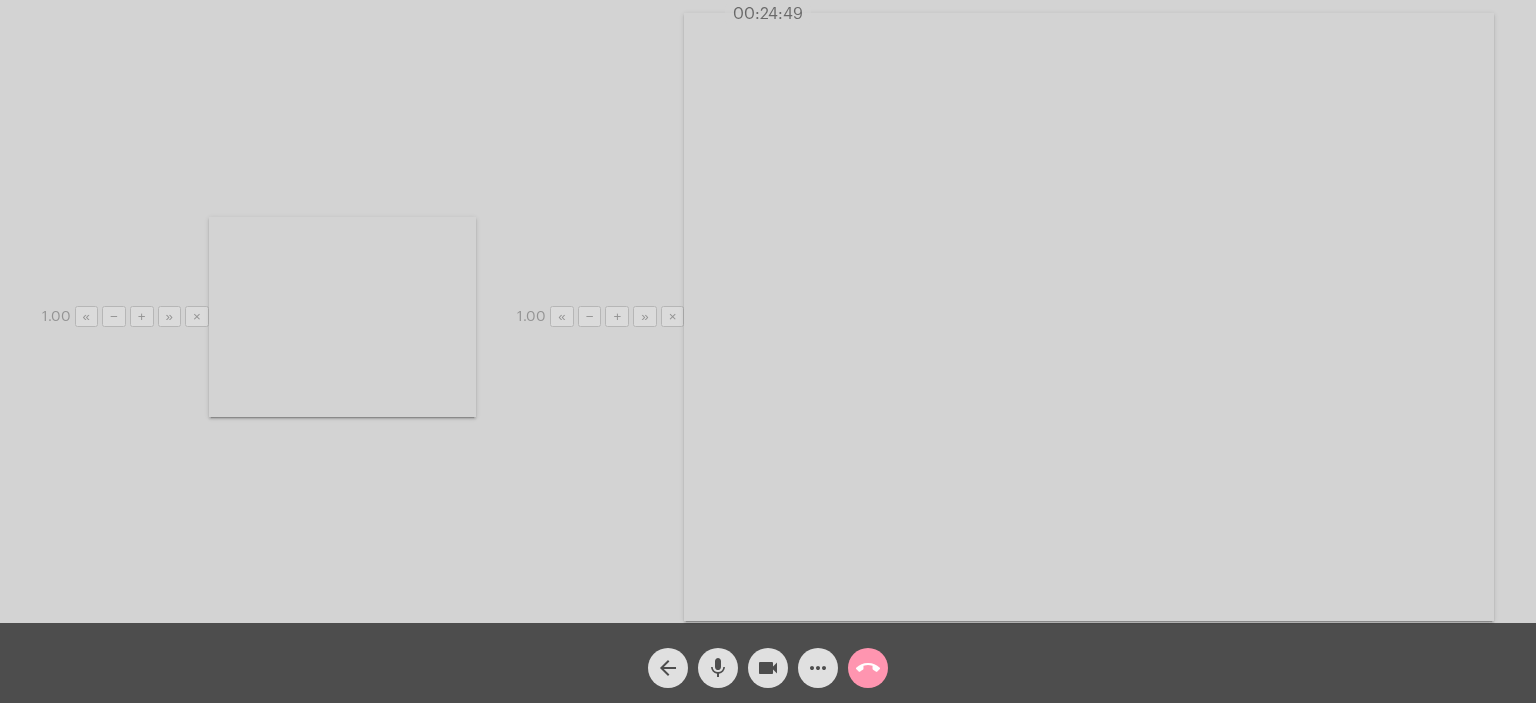 click at bounding box center [342, 317] 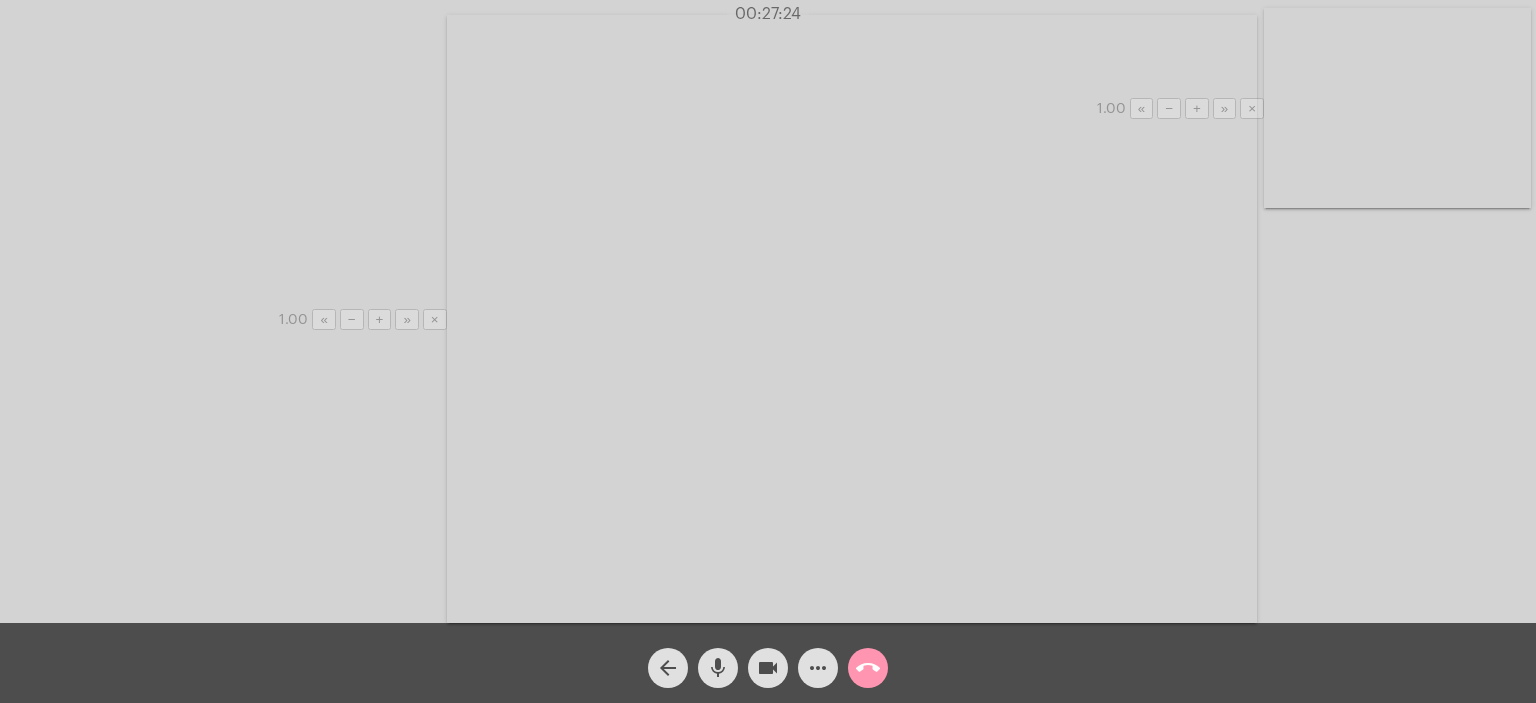 click on "mic" 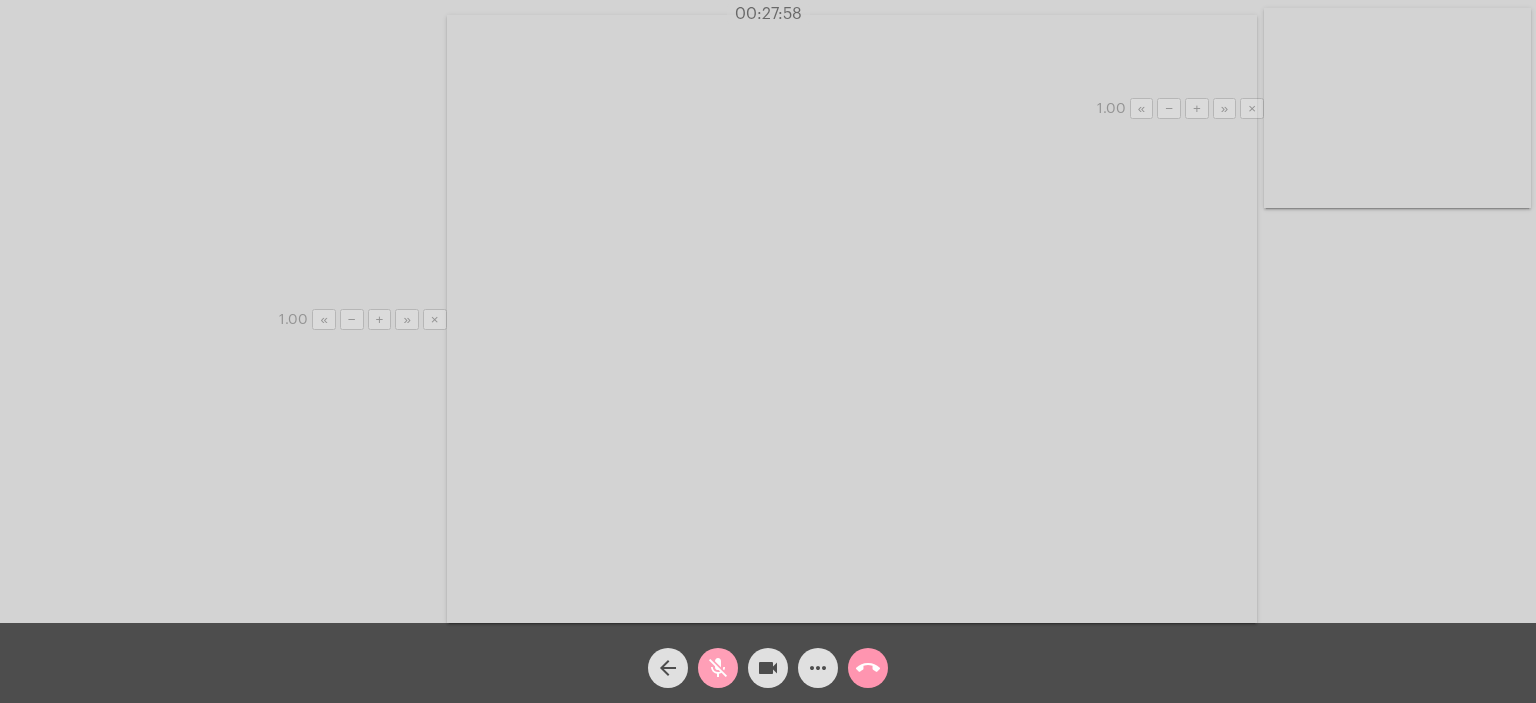 click on "mic_off" 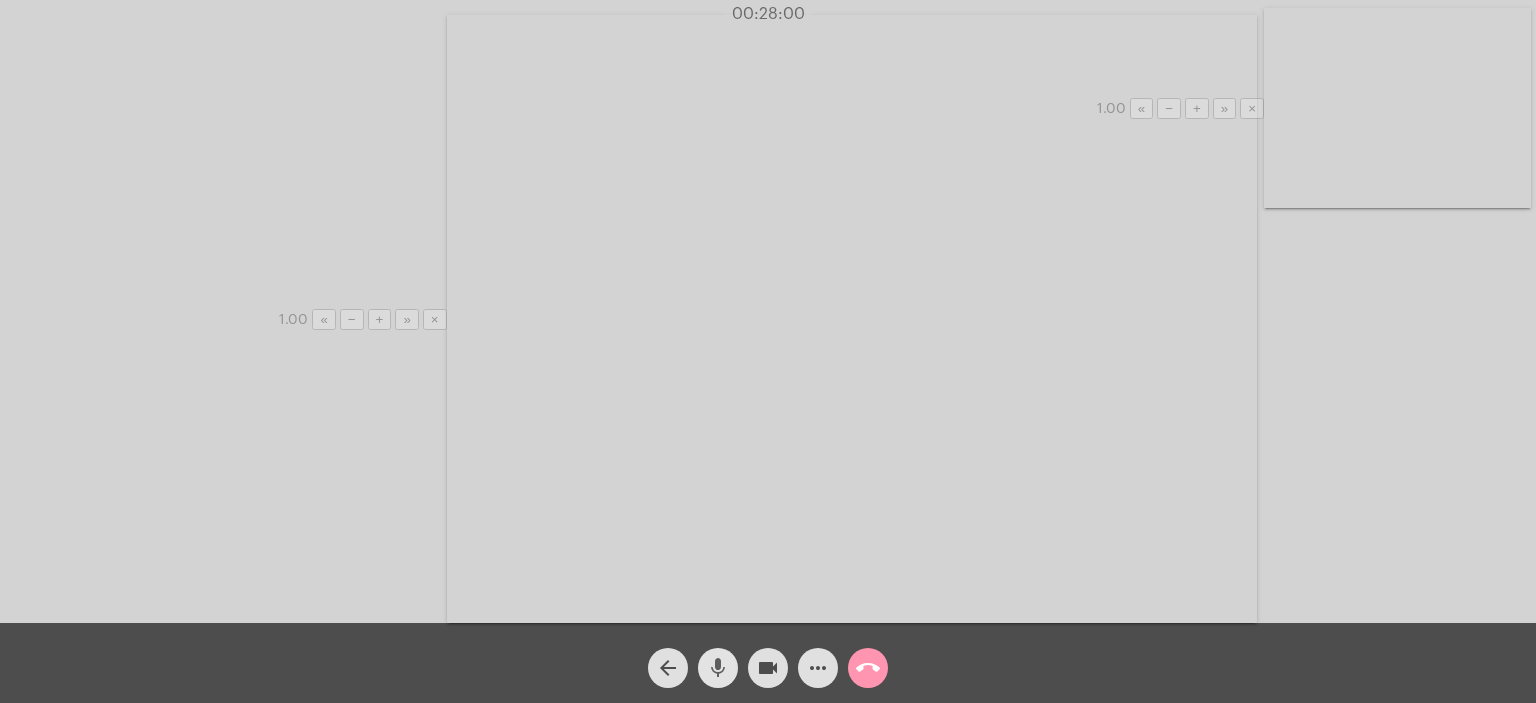 click on "mic" 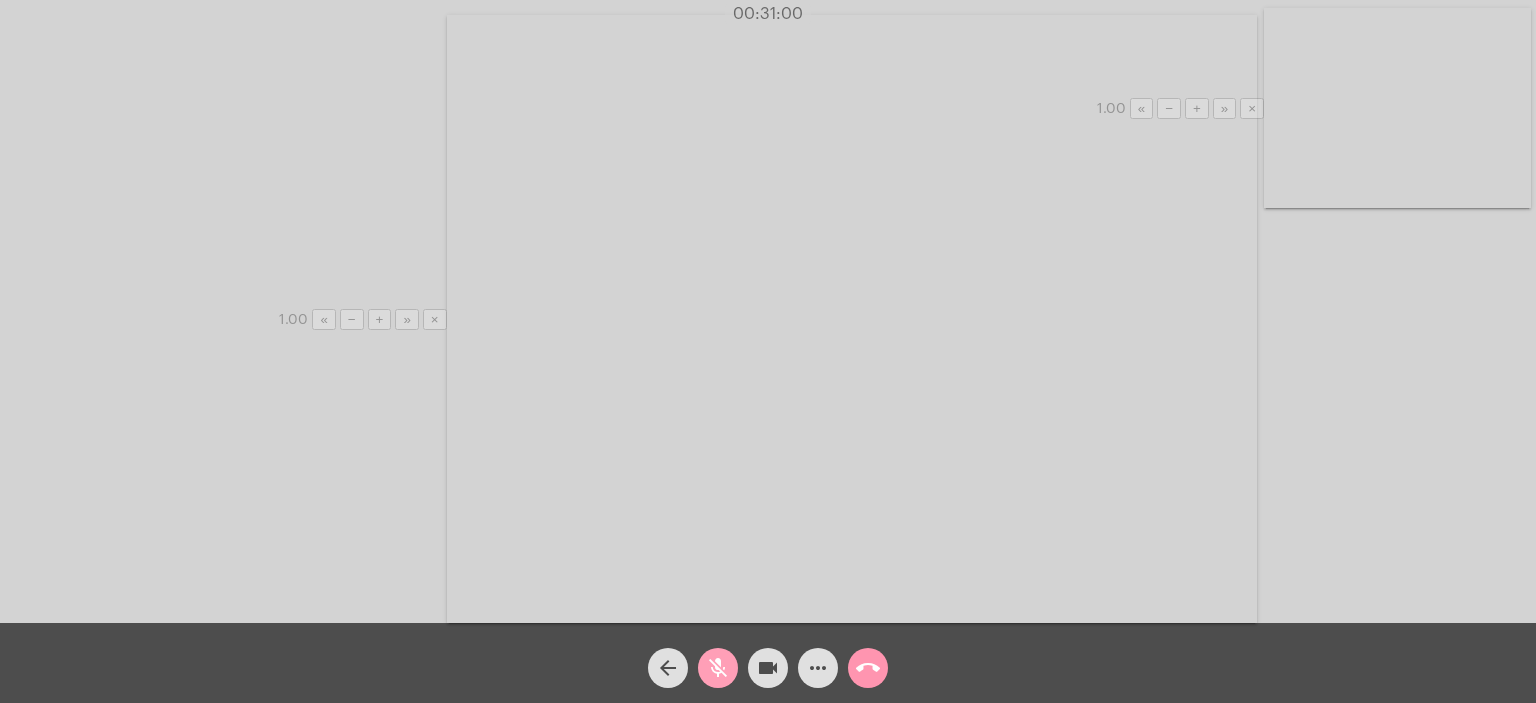 click on "mic_off" 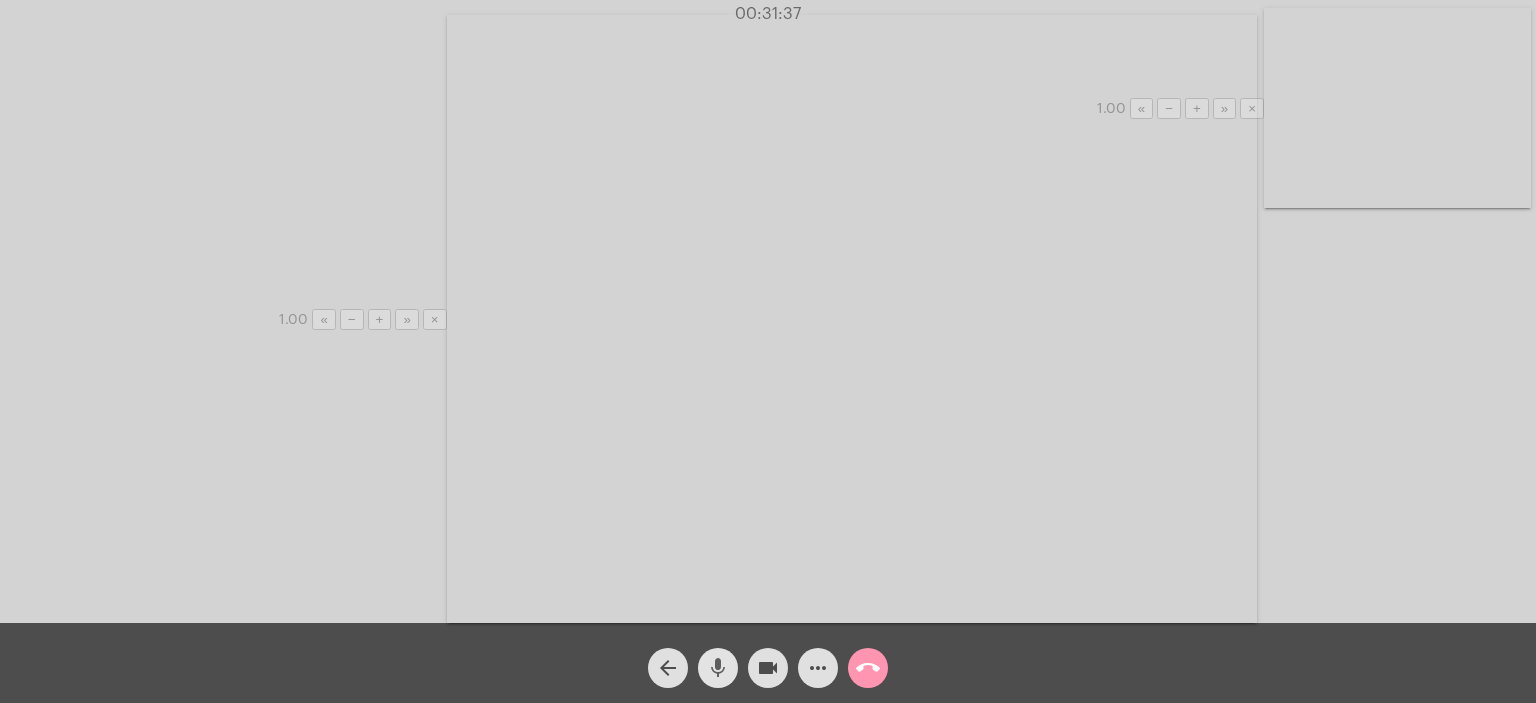 click on "mic" 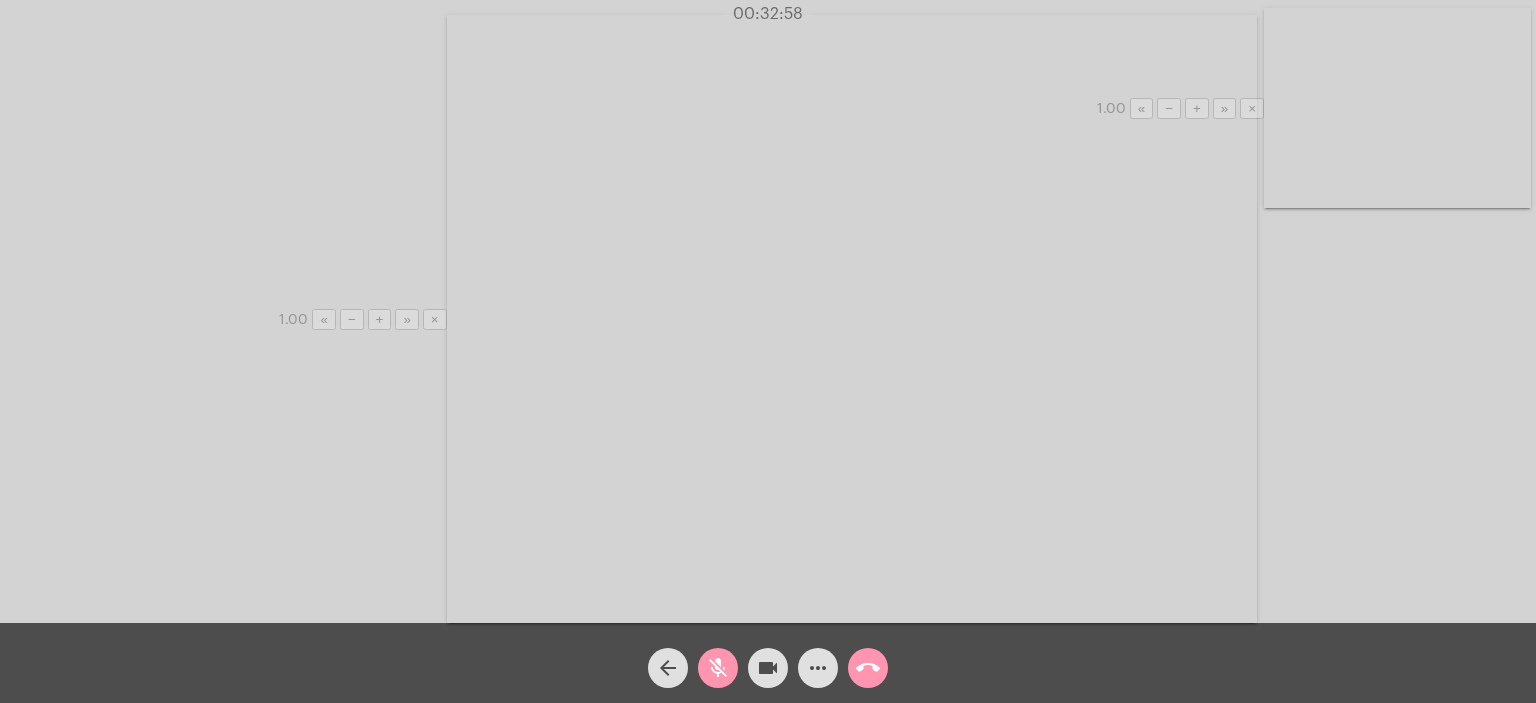 click on "mic_off" 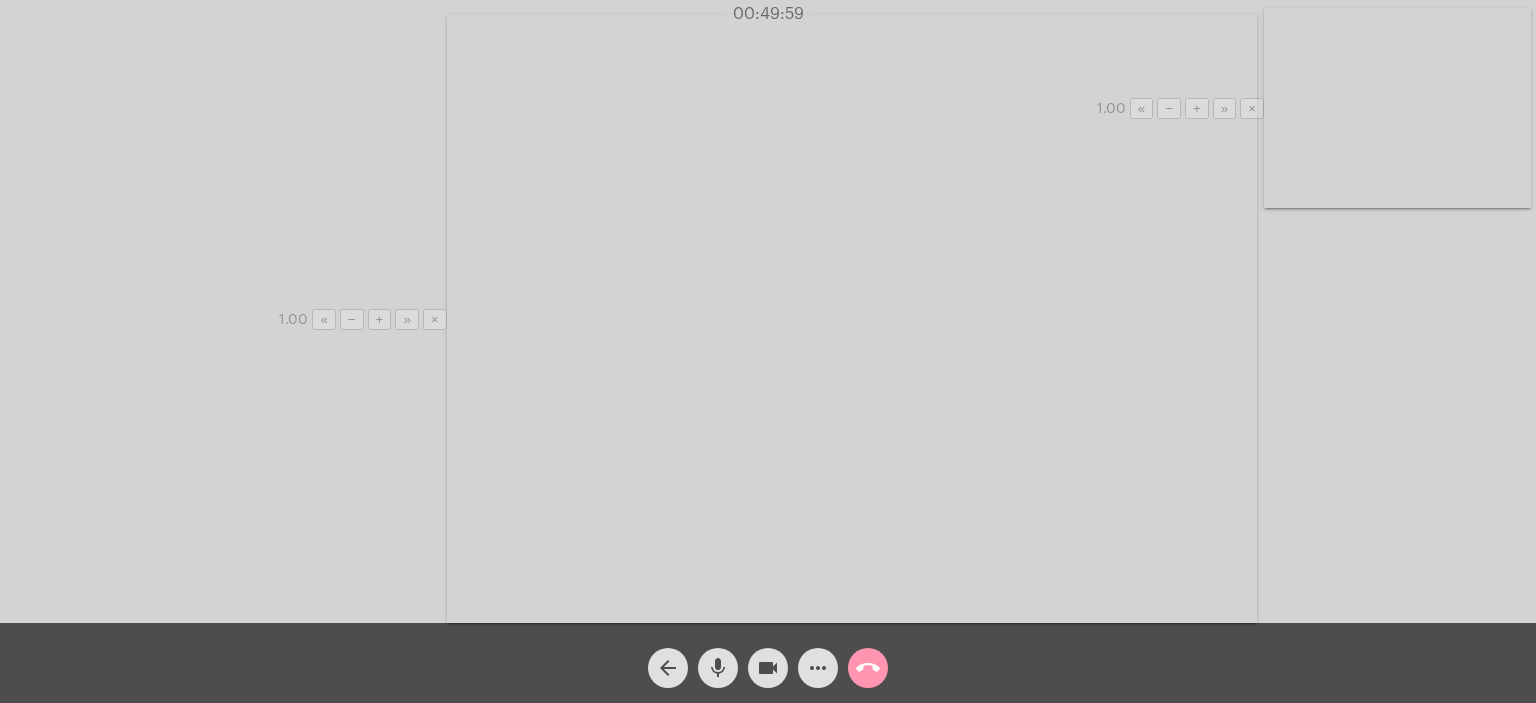 click on "call_end" 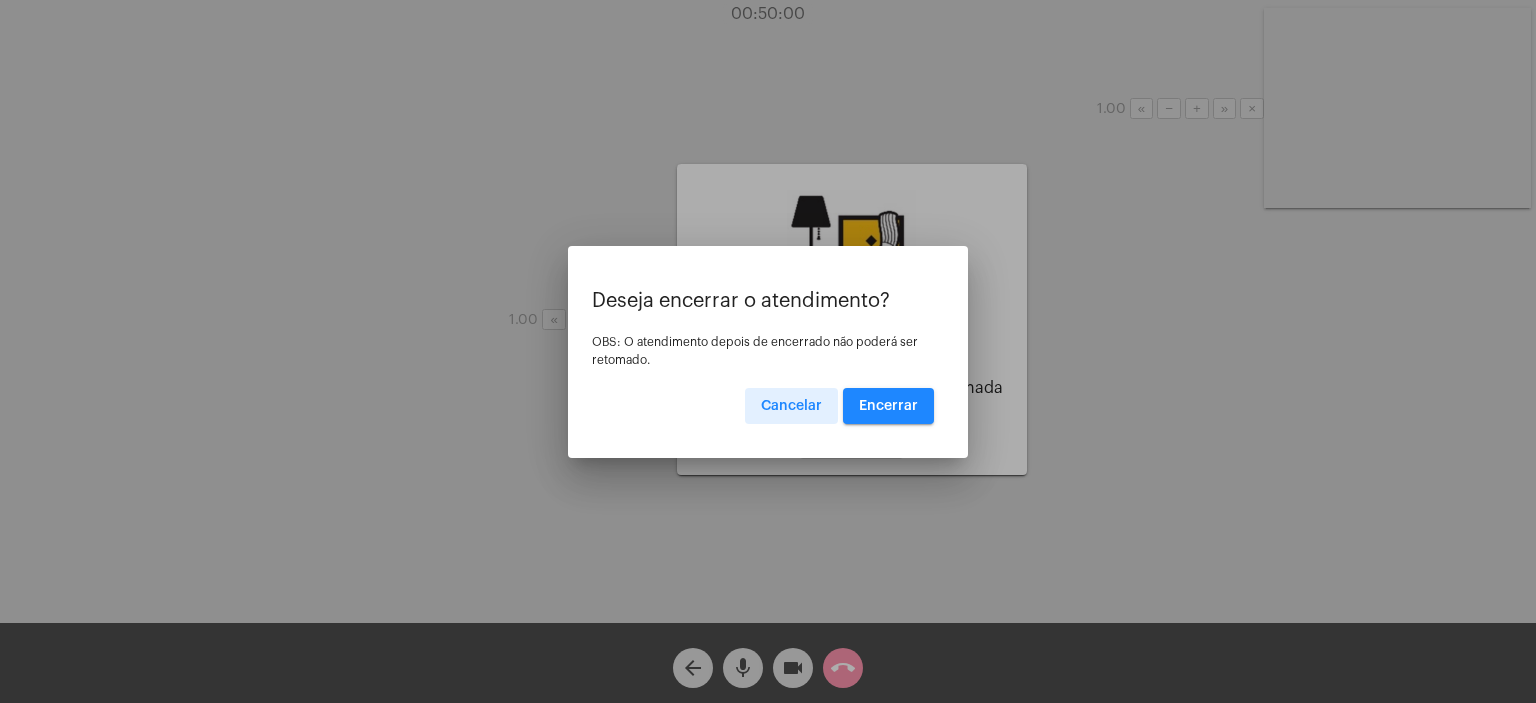 click on "Encerrar" at bounding box center (888, 406) 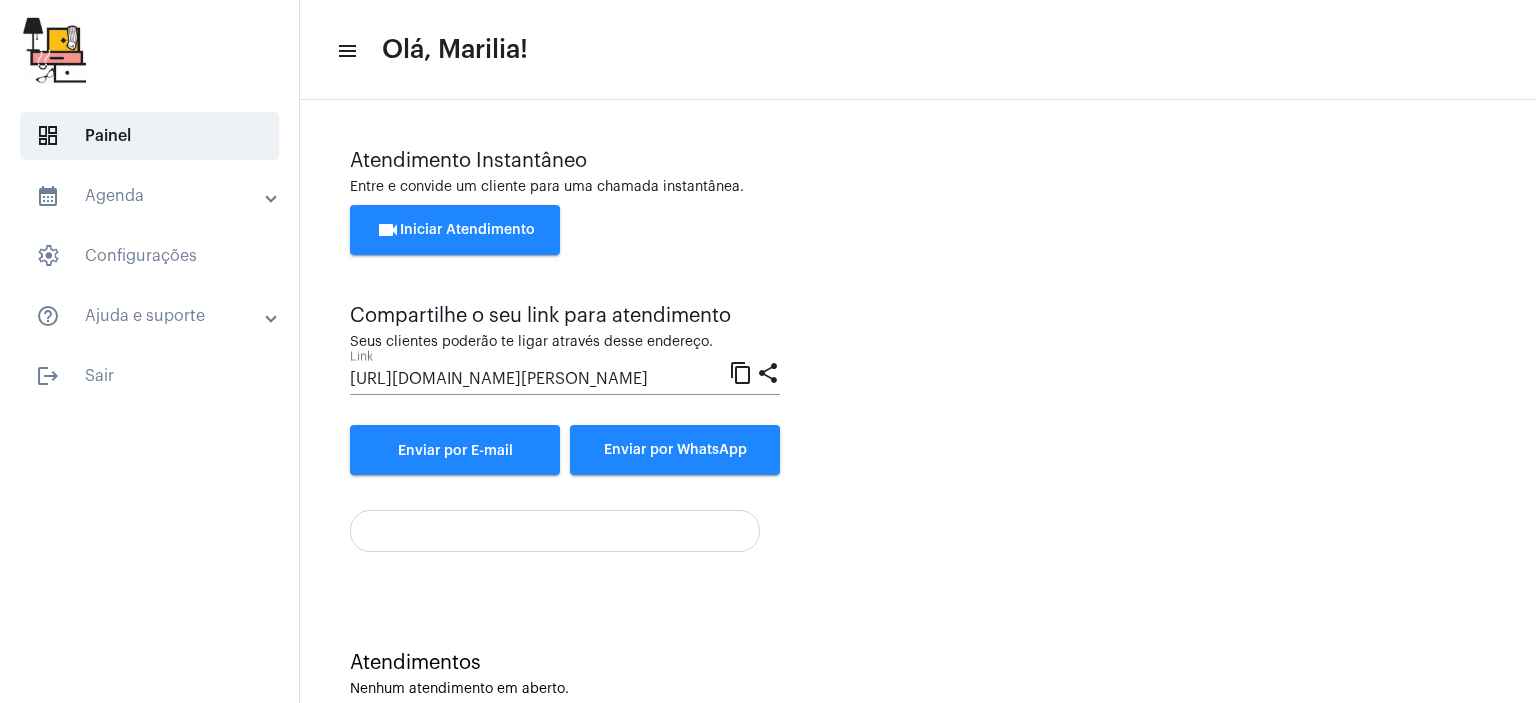 drag, startPoint x: 971, startPoint y: 477, endPoint x: 988, endPoint y: 482, distance: 17.720045 